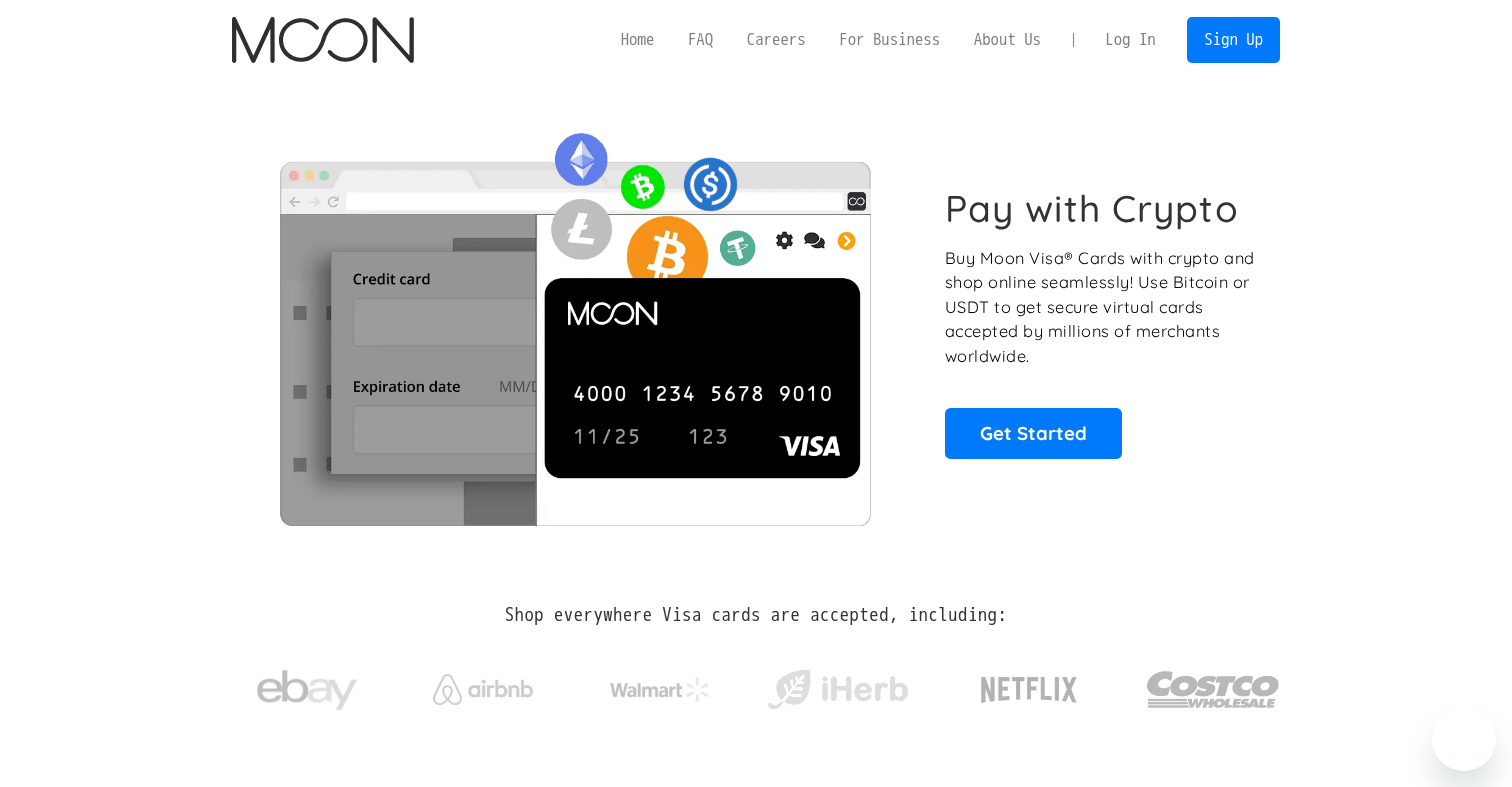scroll, scrollTop: 0, scrollLeft: 0, axis: both 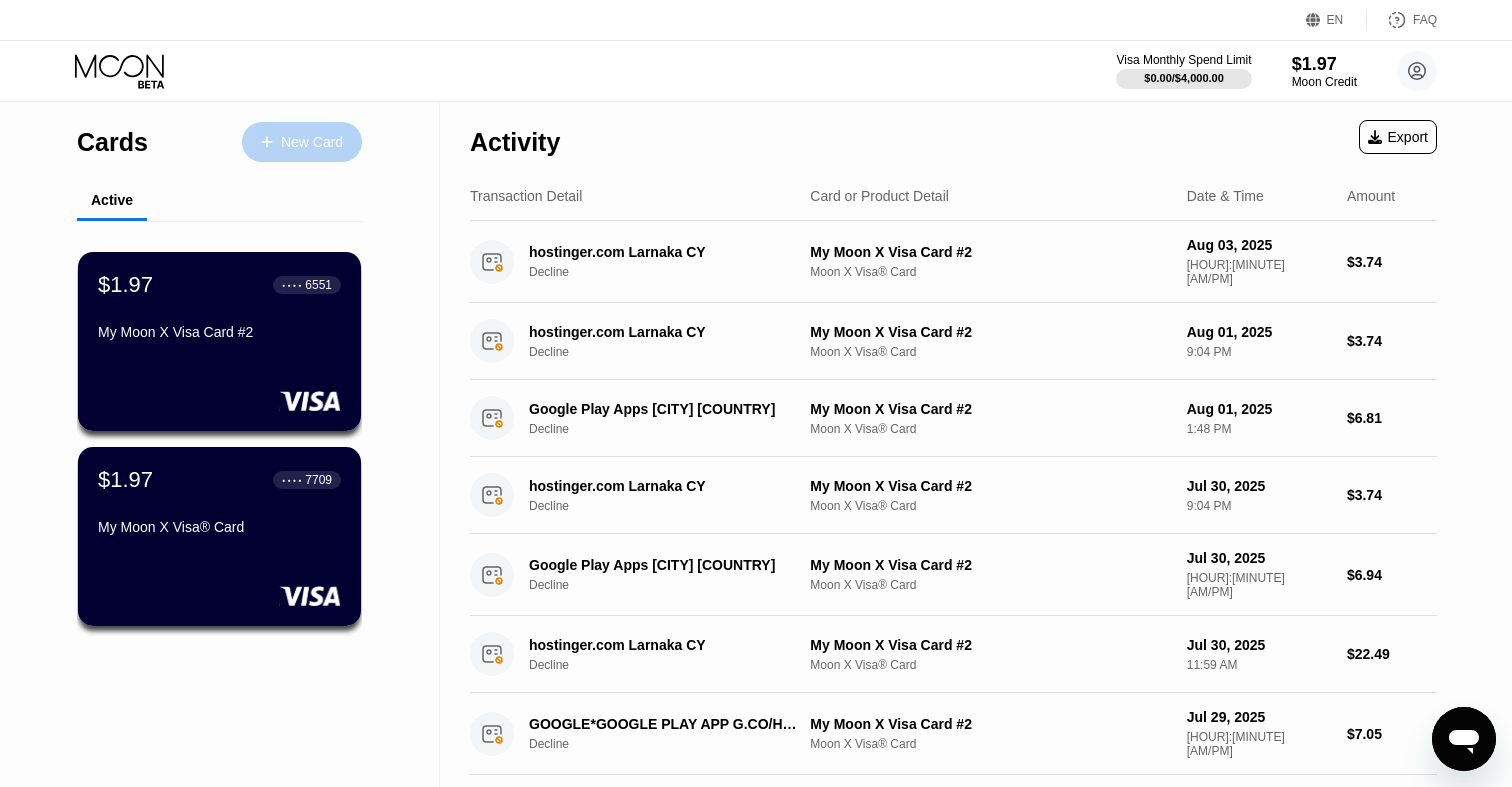 click on "New Card" at bounding box center [302, 142] 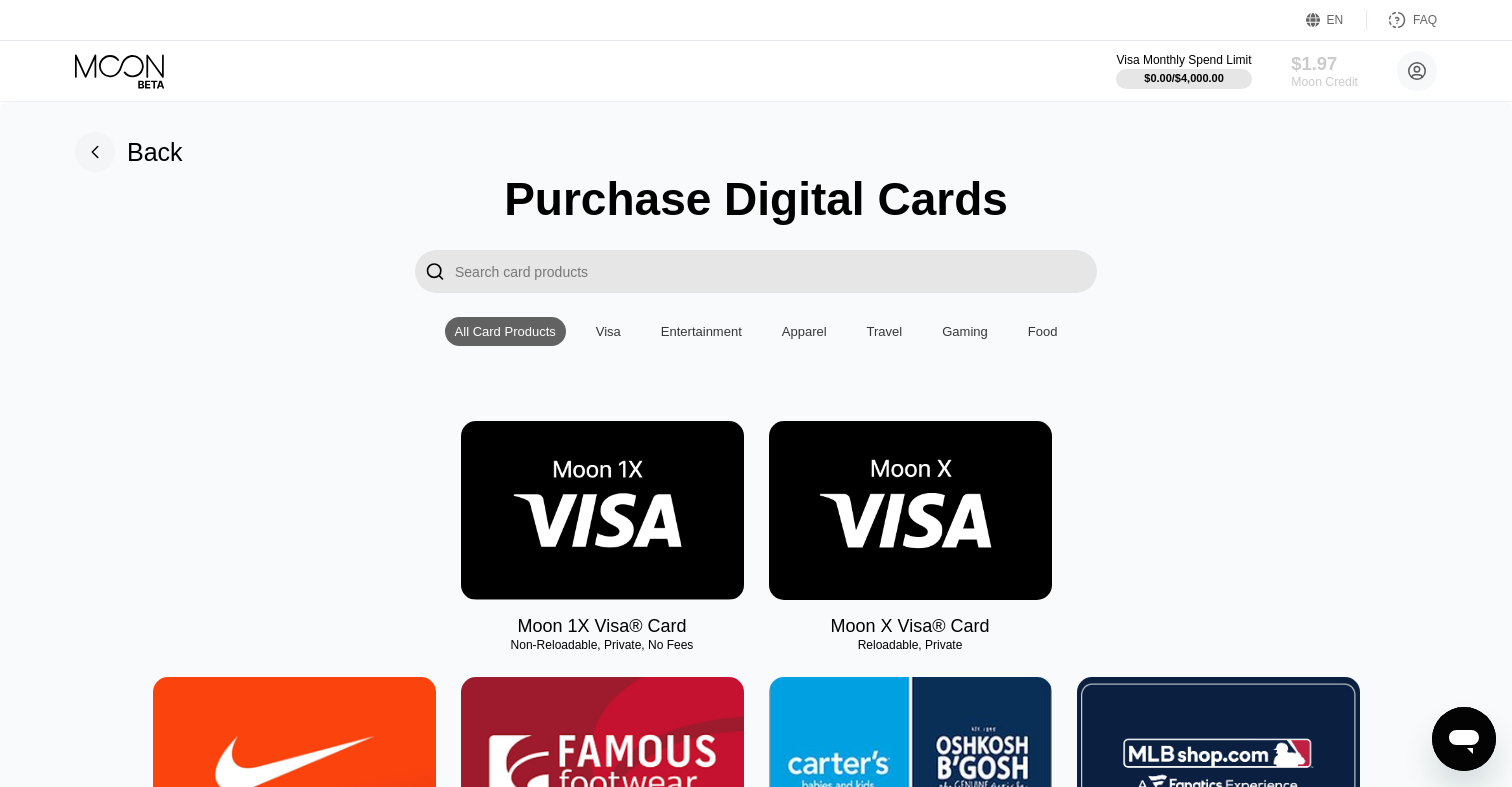 click on "Moon Credit" at bounding box center (1324, 82) 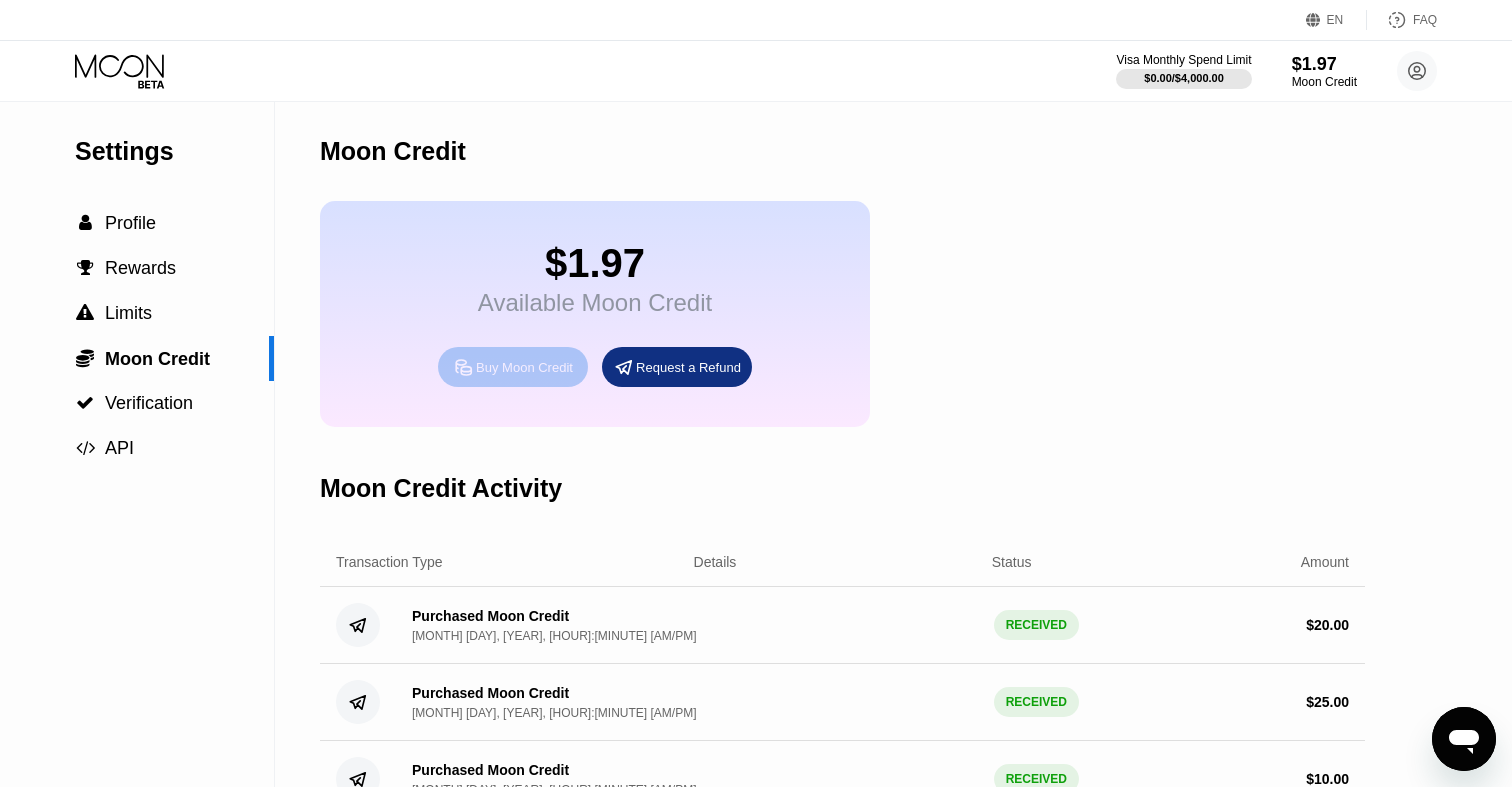 click on "Buy Moon Credit" at bounding box center [513, 367] 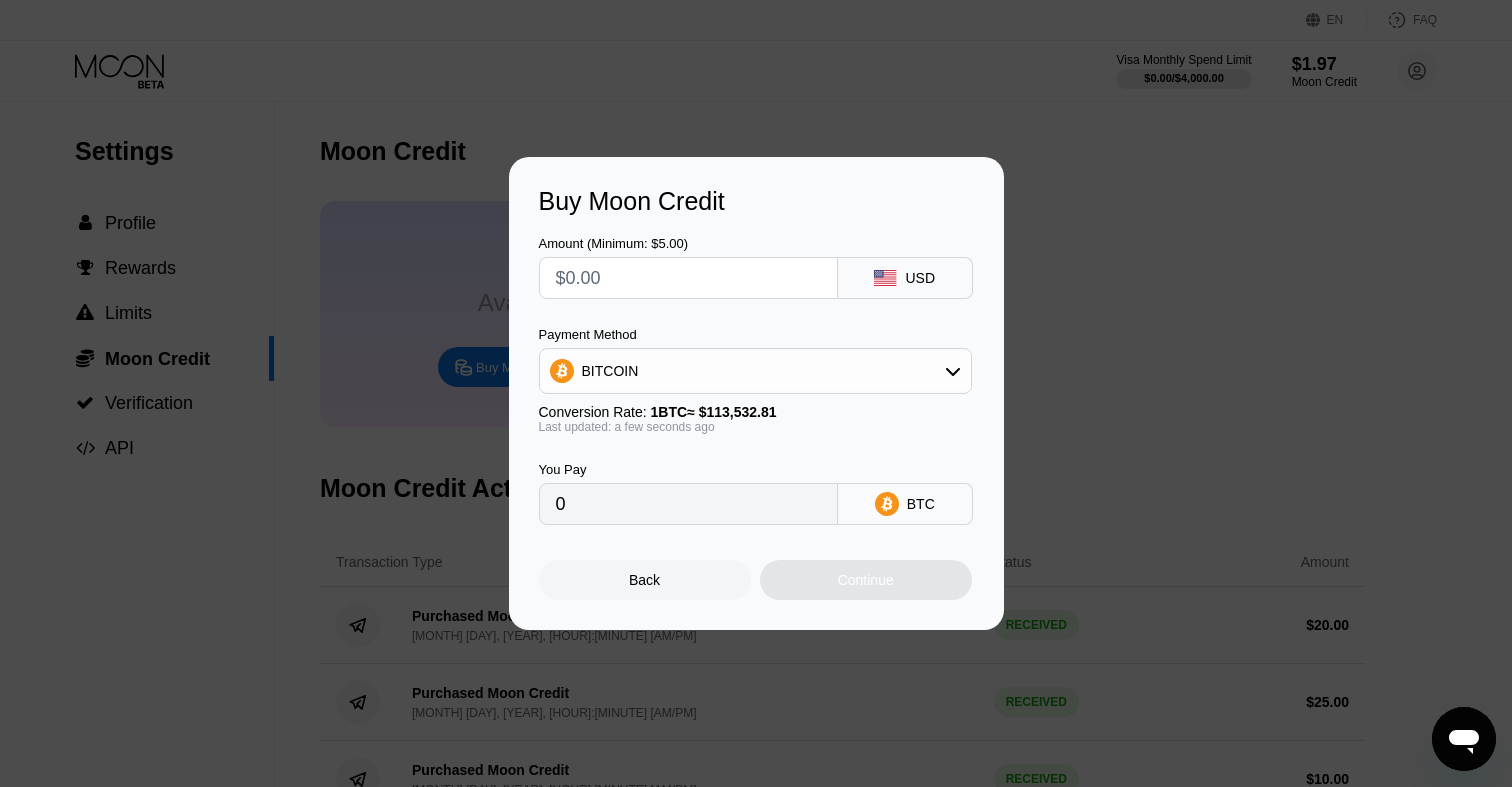 click at bounding box center [688, 278] 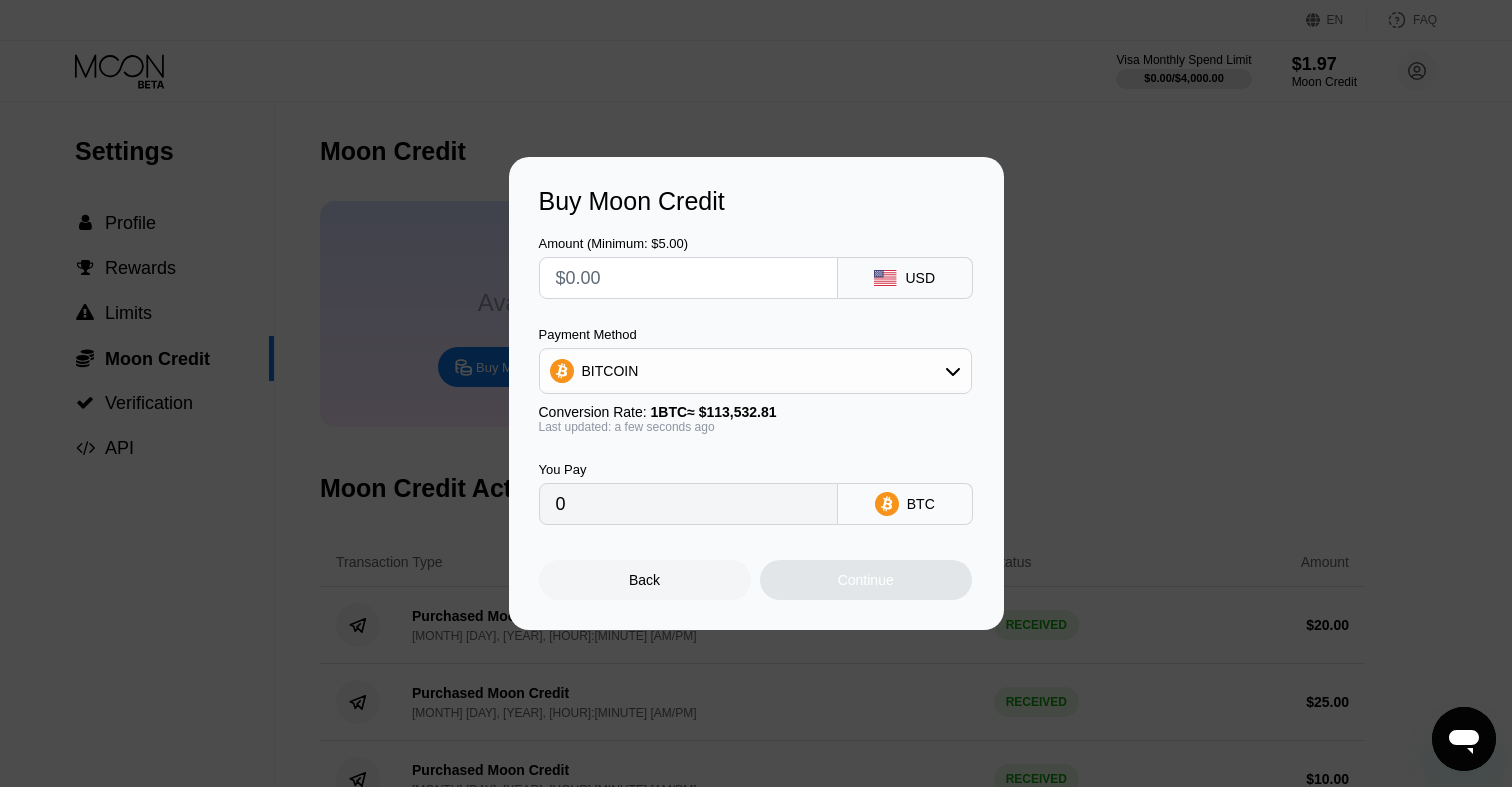 type on "$1" 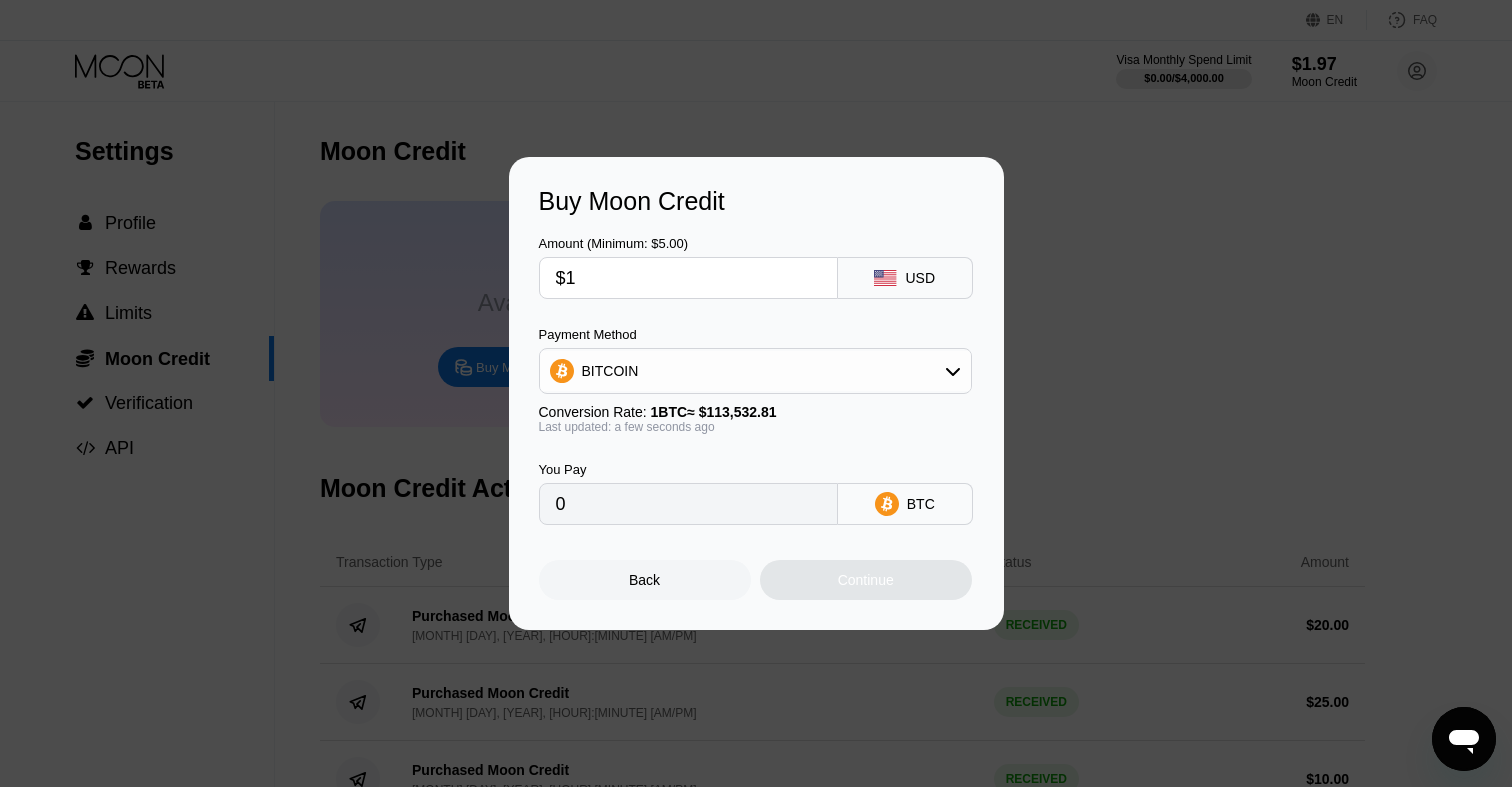 type on "0.00000881" 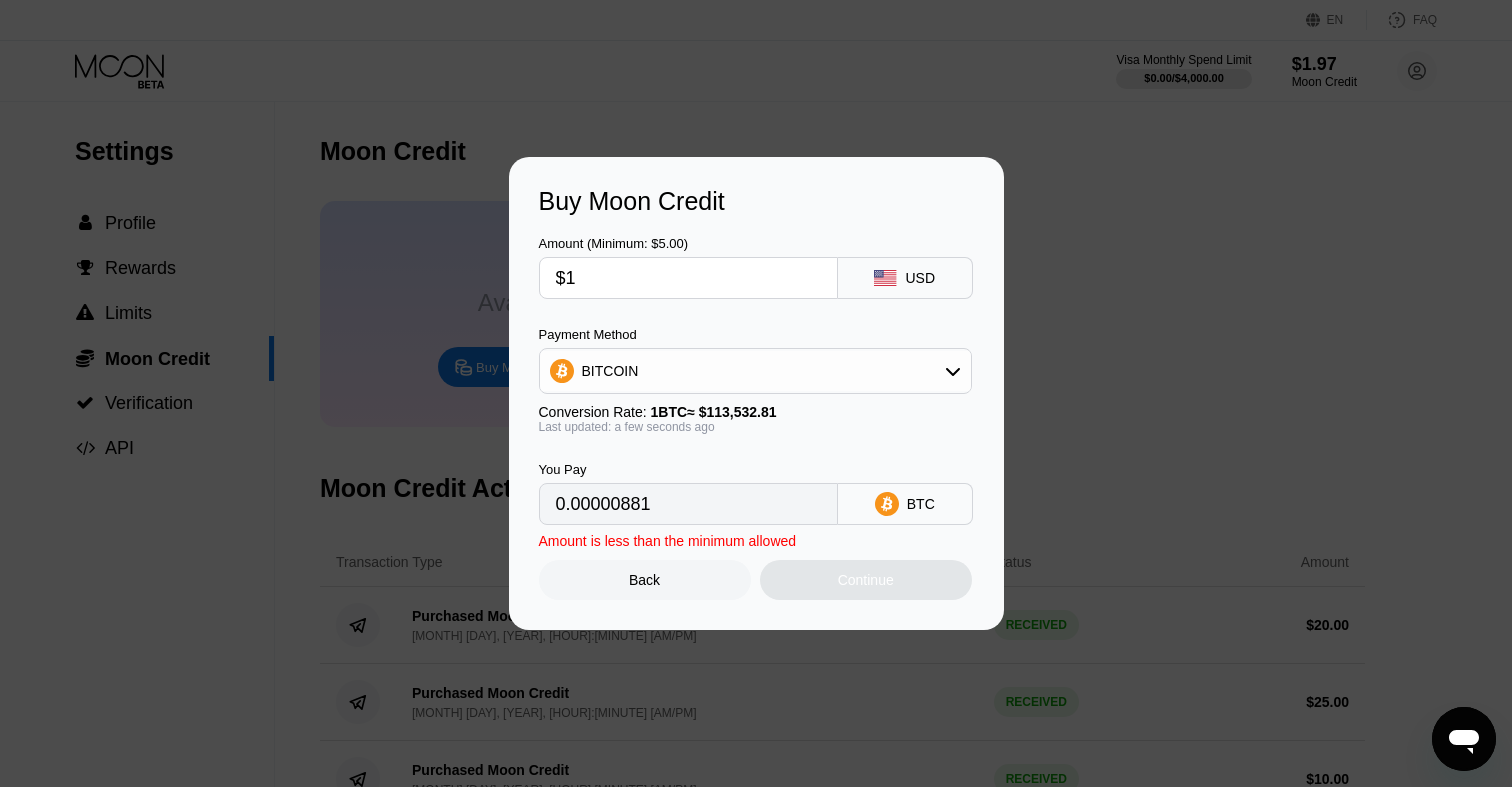 type on "$19" 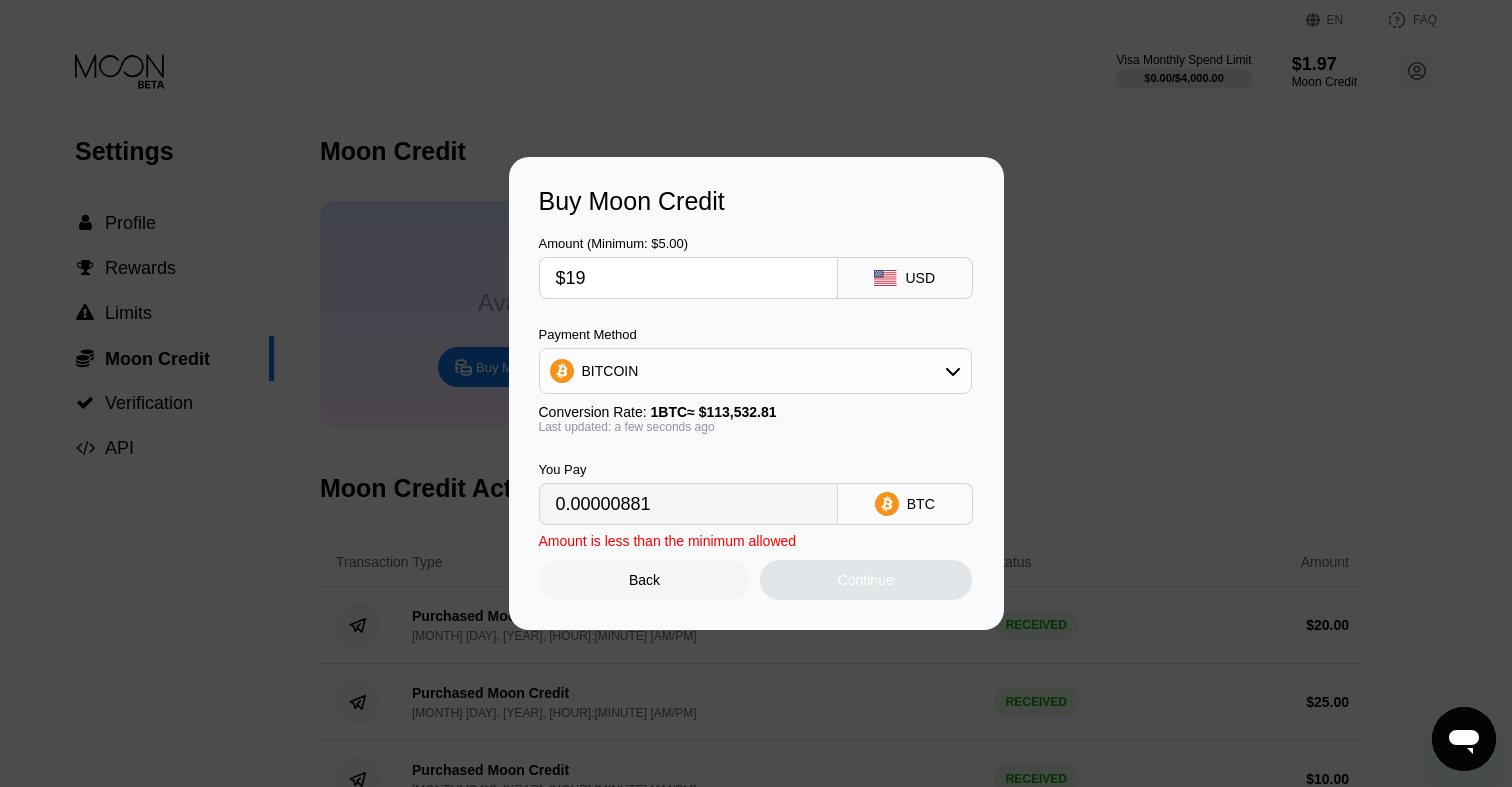 type on "0.00016736" 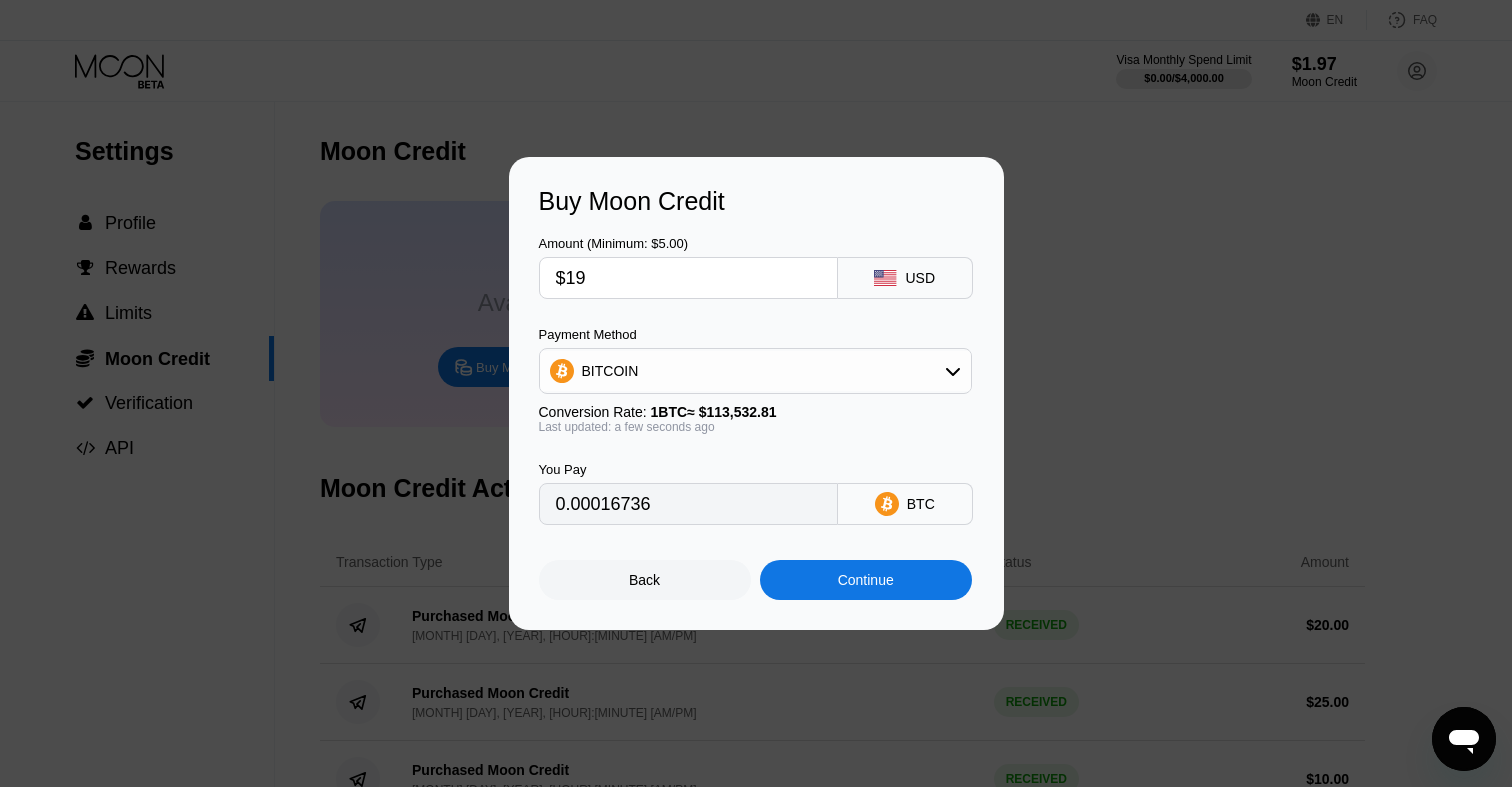 type on "$19" 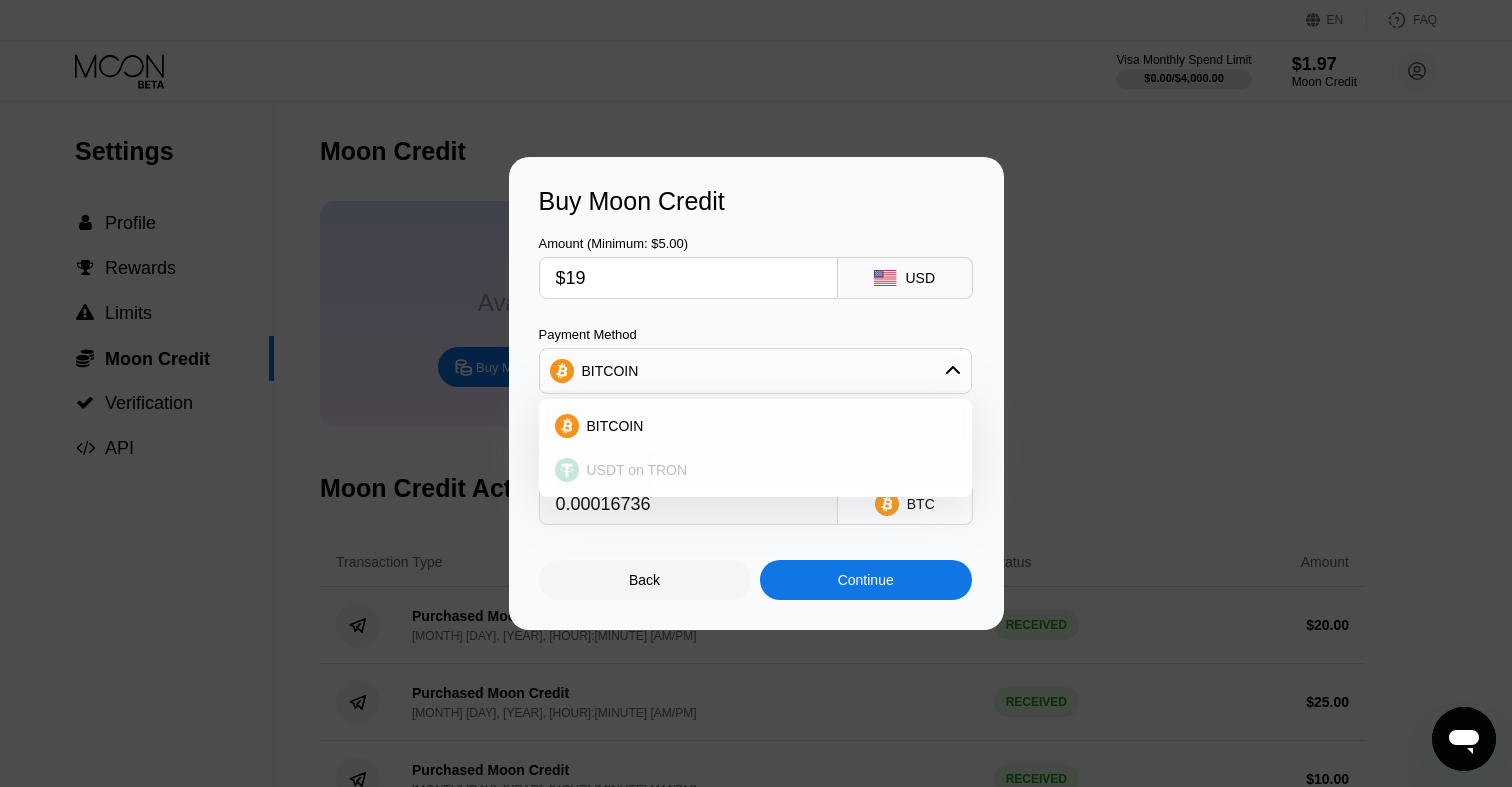 click on "USDT on TRON" at bounding box center (767, 470) 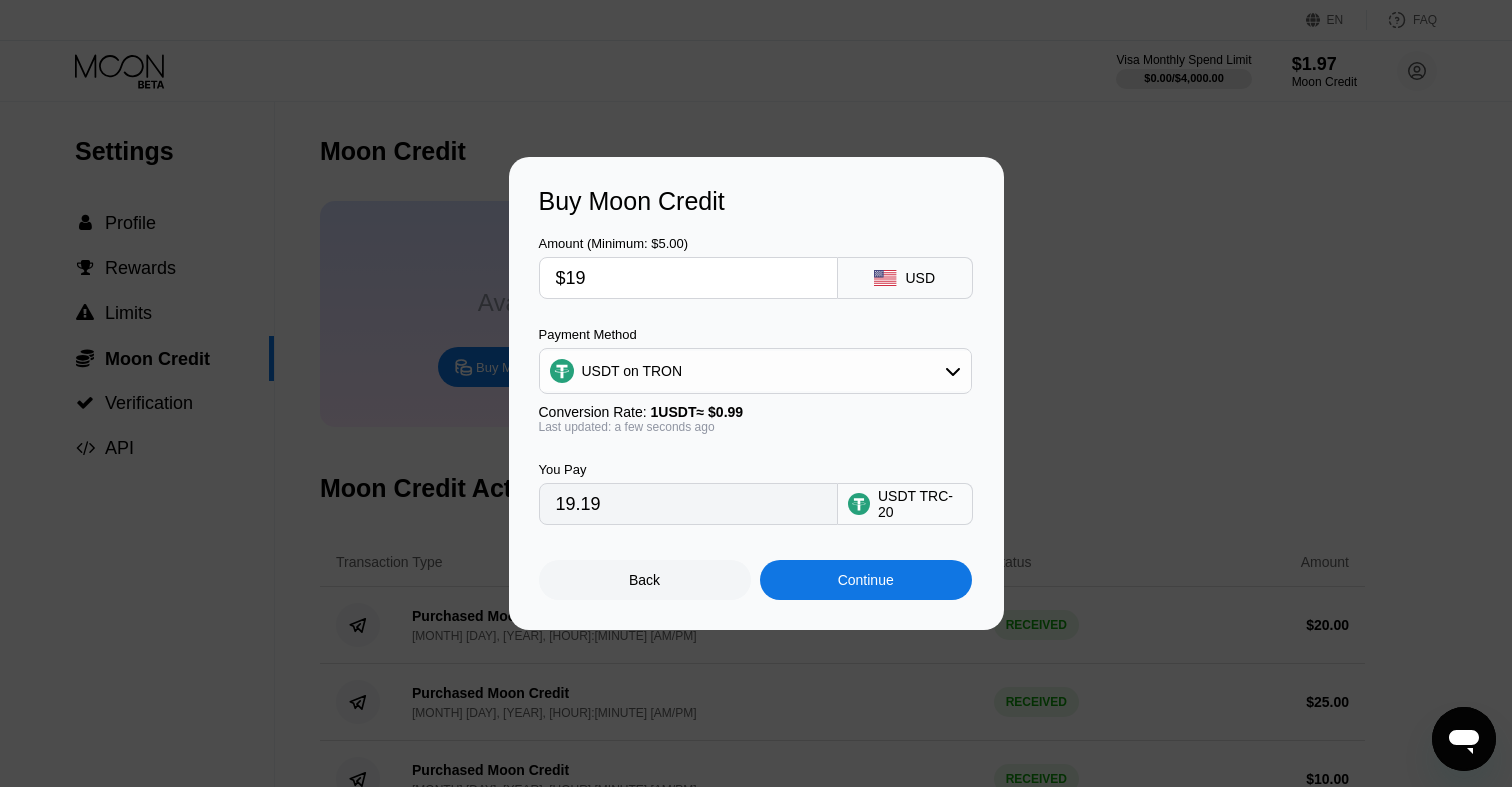 click on "$19" at bounding box center (688, 278) 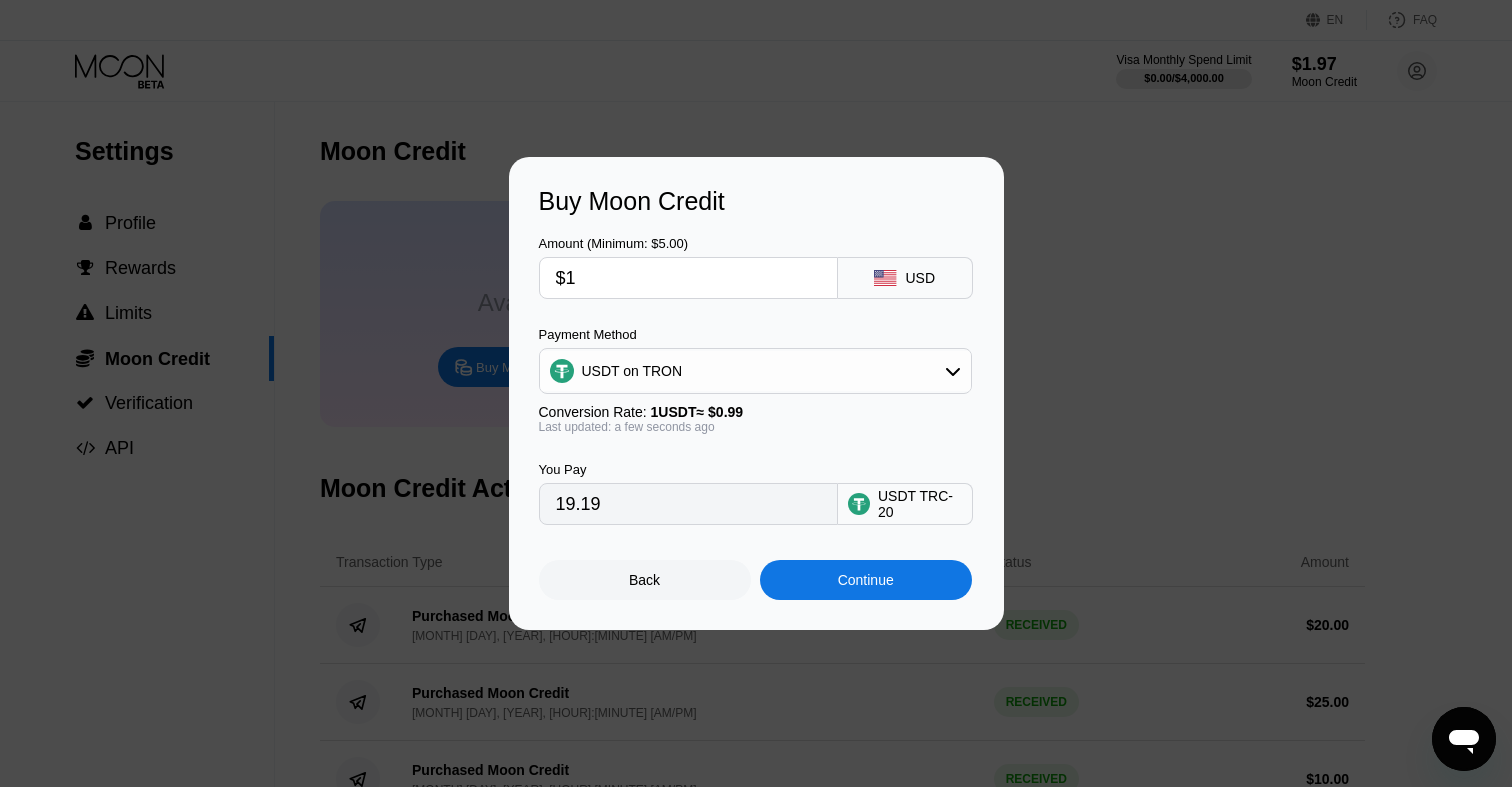 type on "1.01" 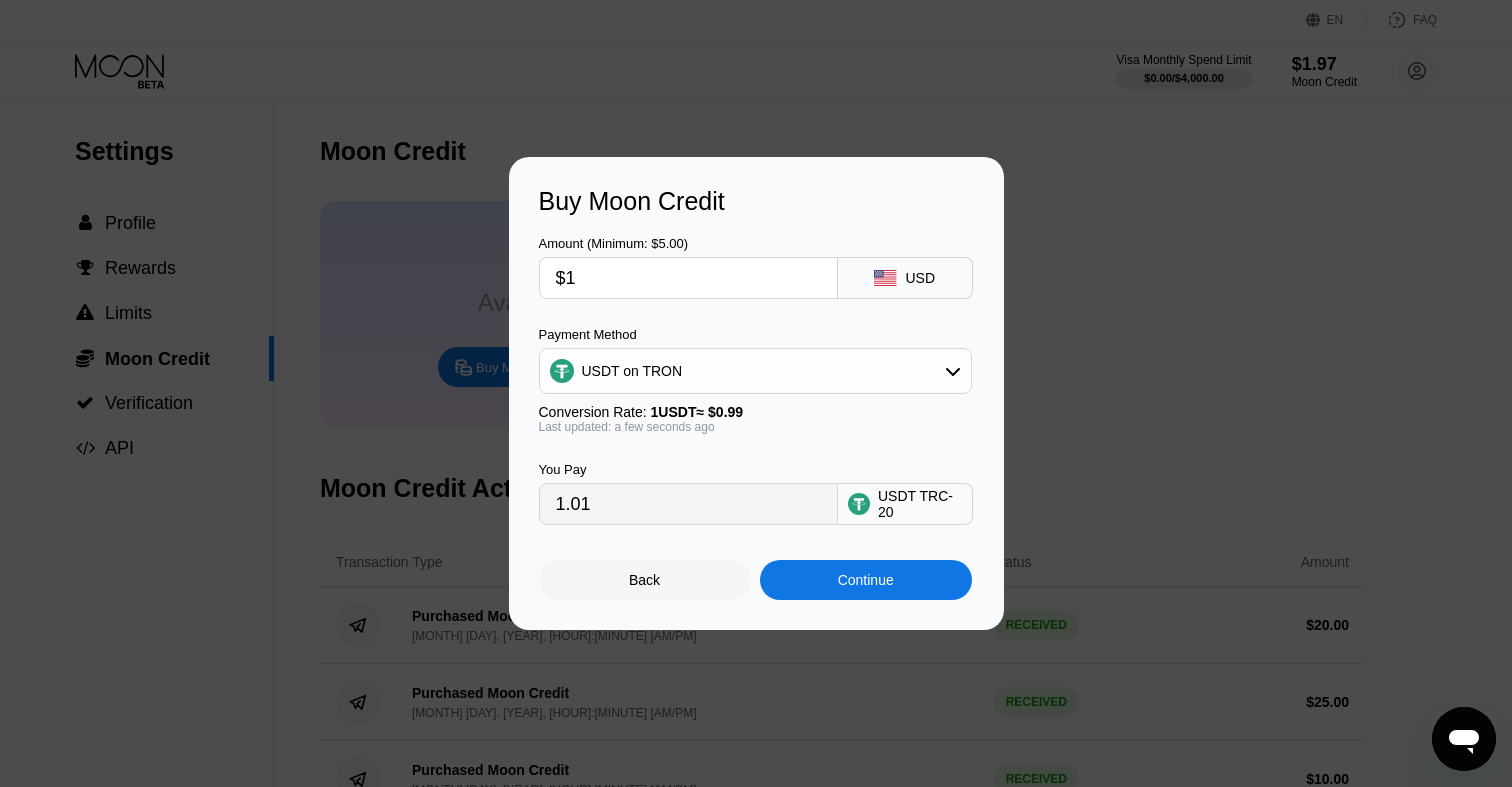 type 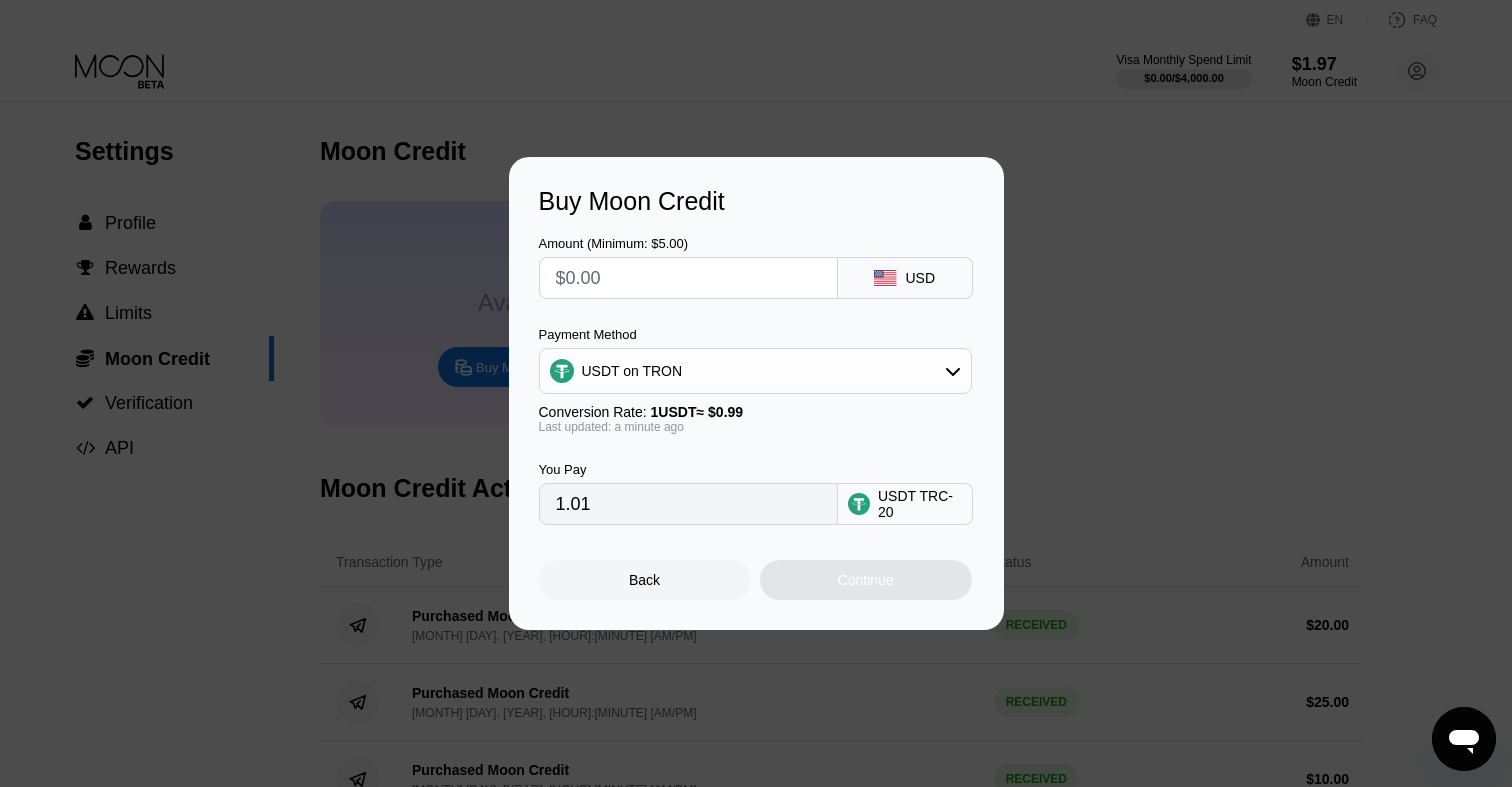 type on "0.00" 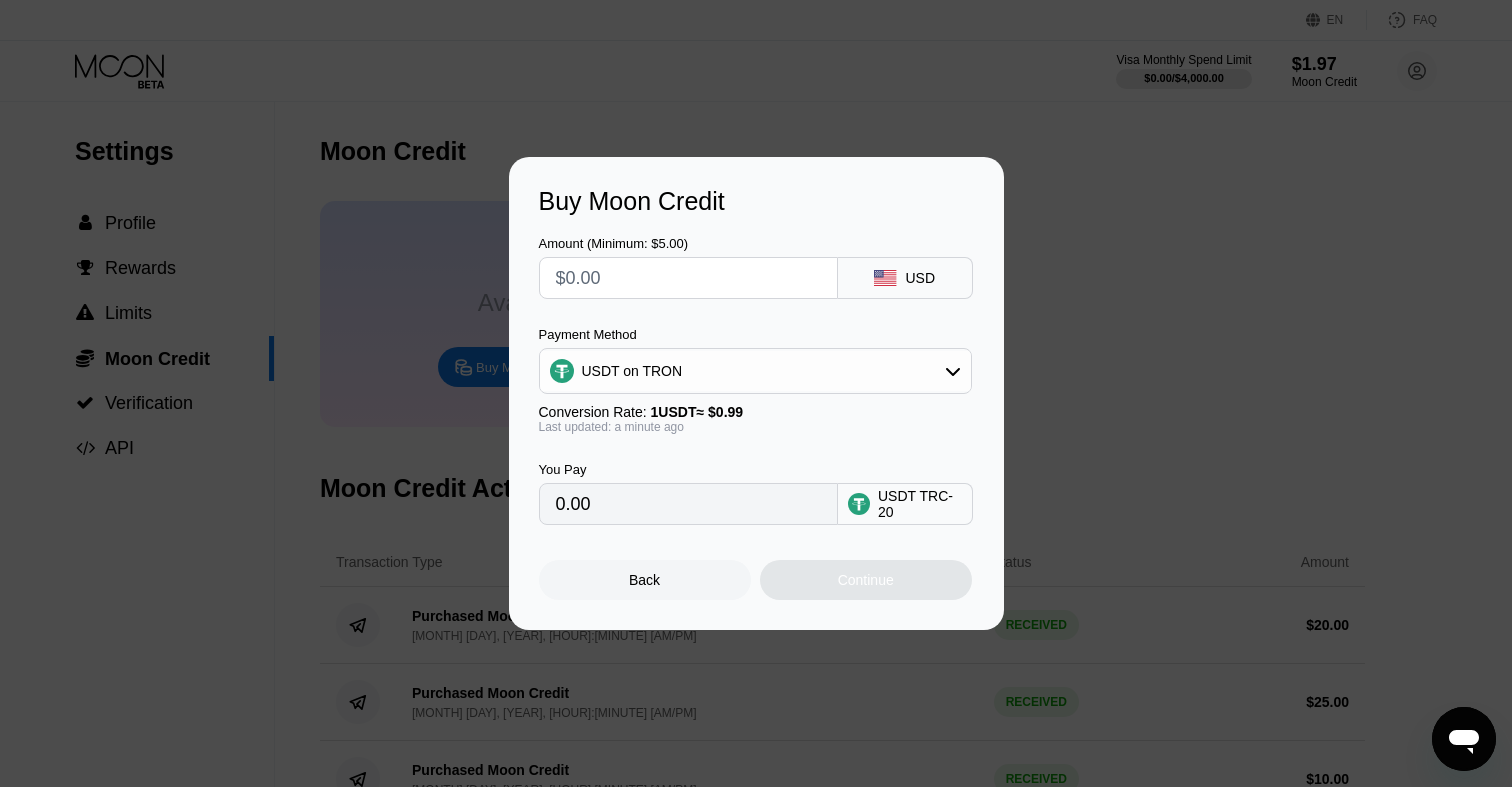 type on "$2" 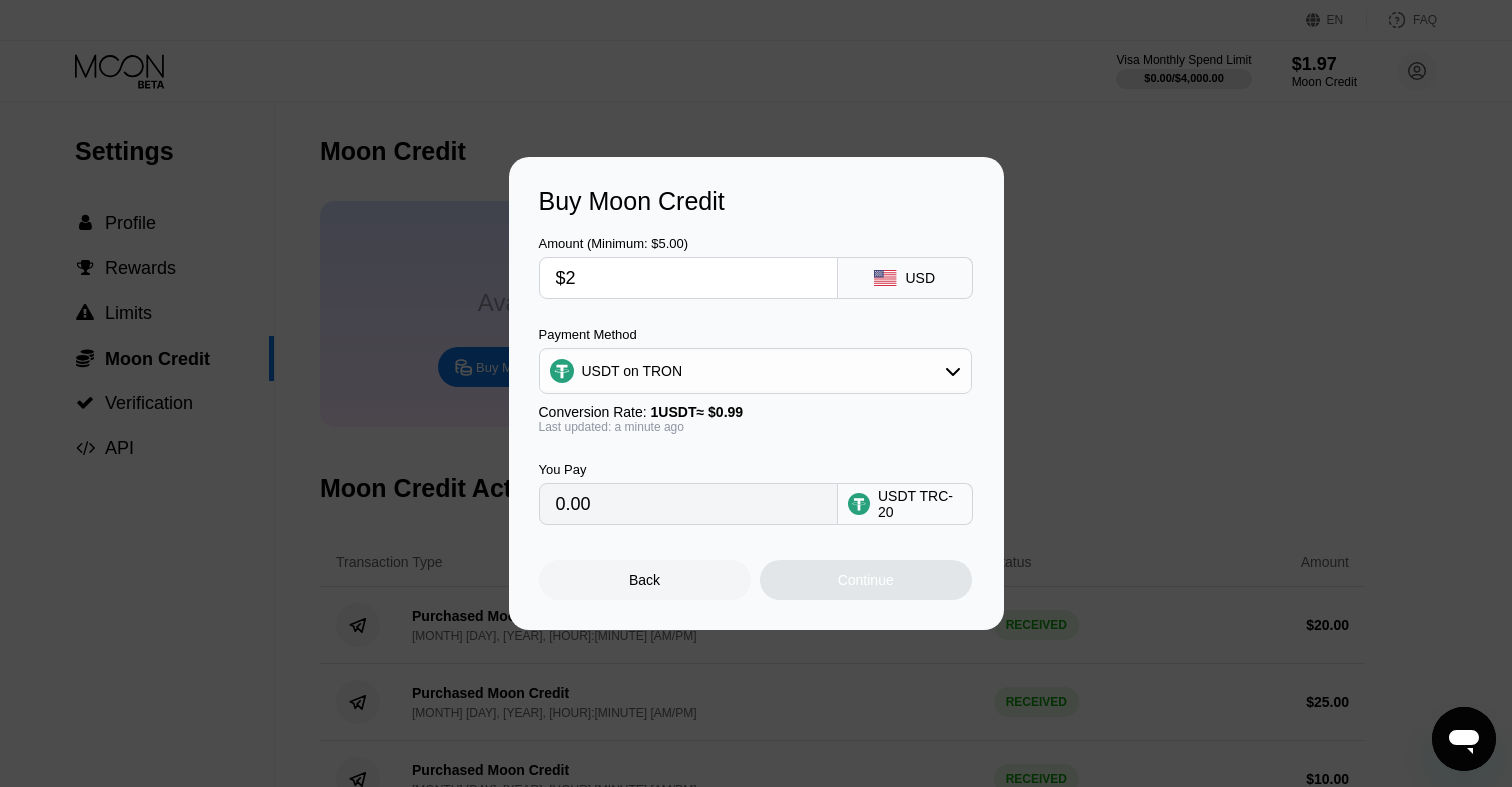 type on "2.02" 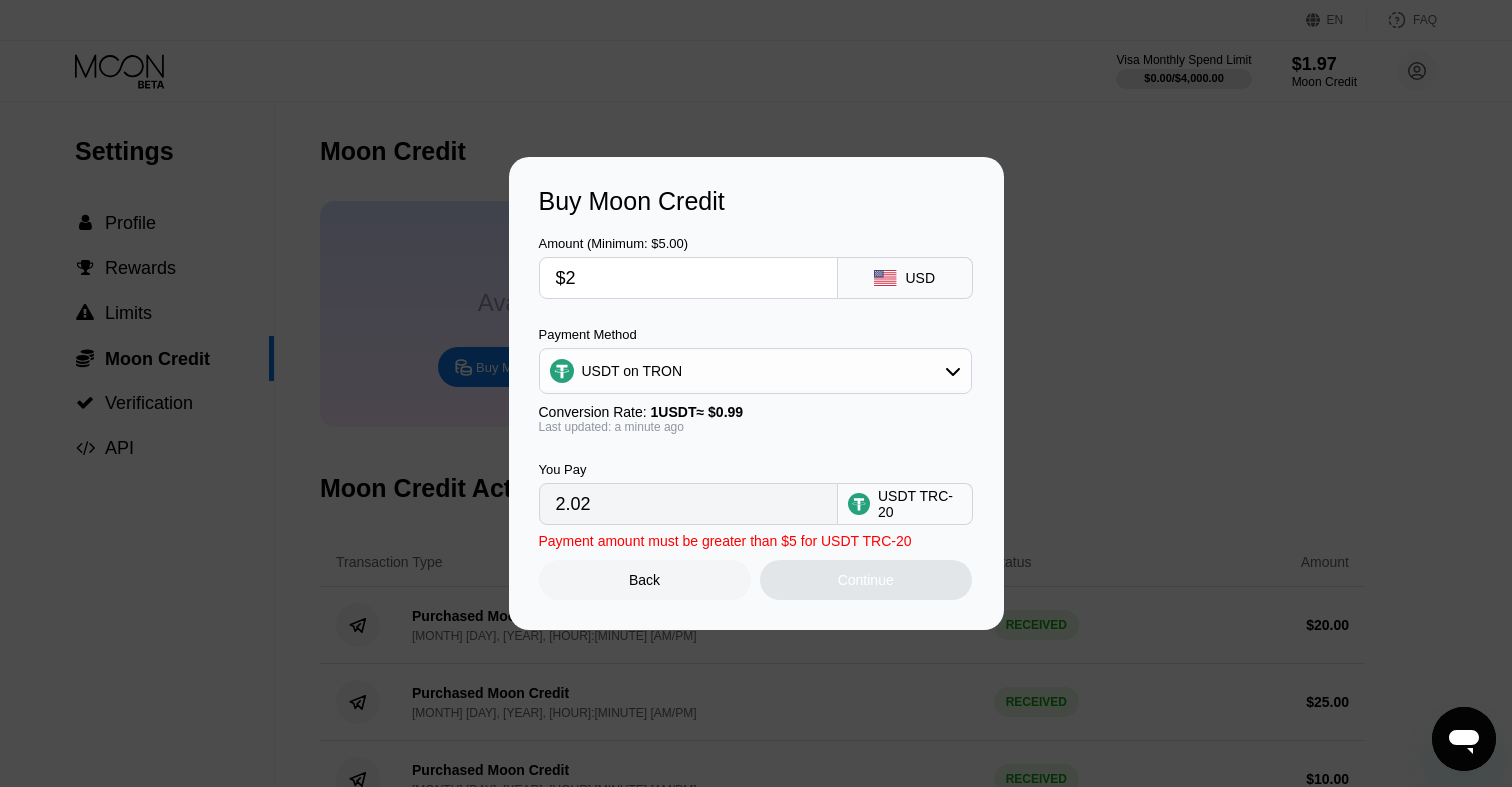 type on "$20" 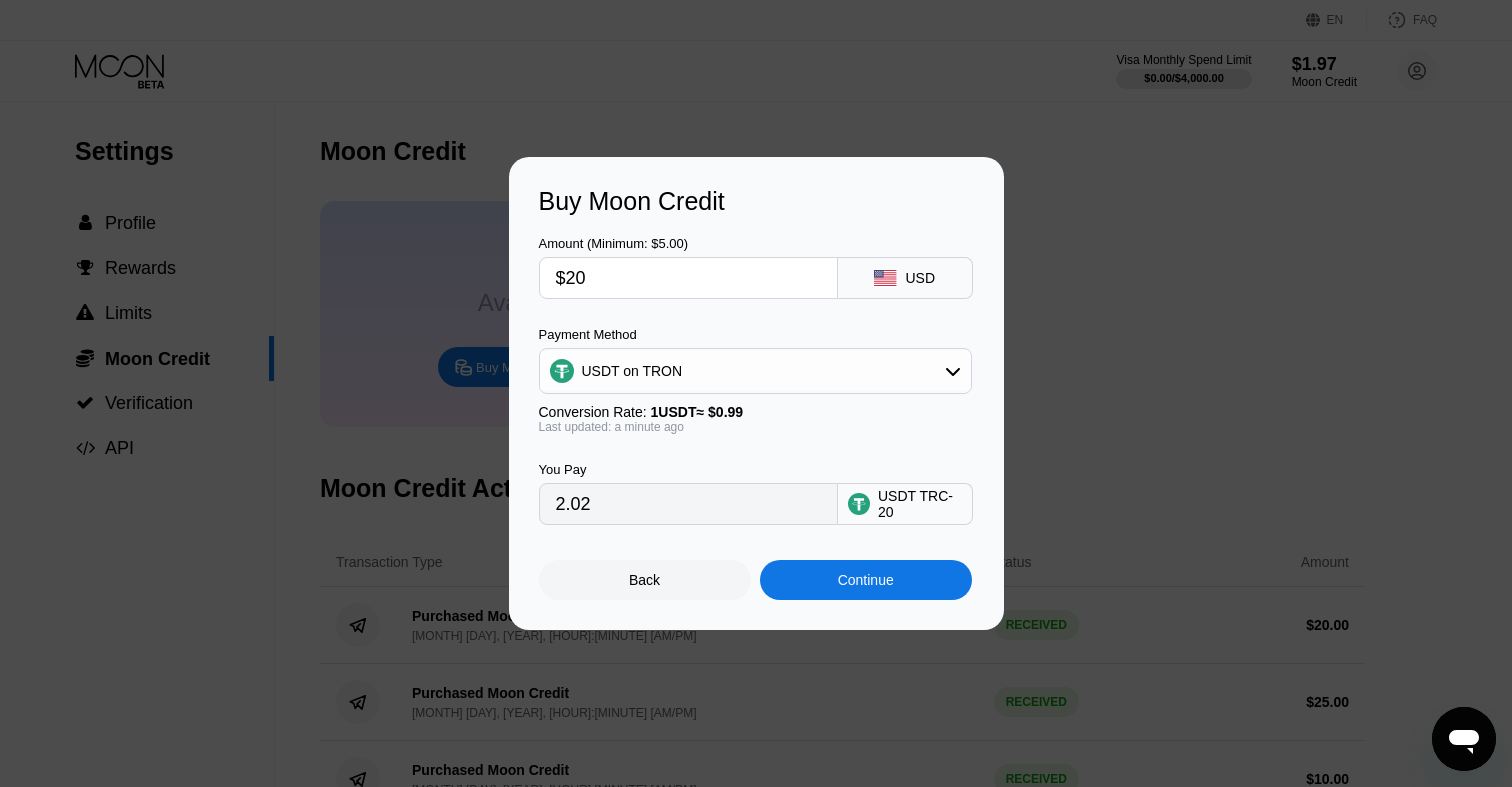 type on "20.20" 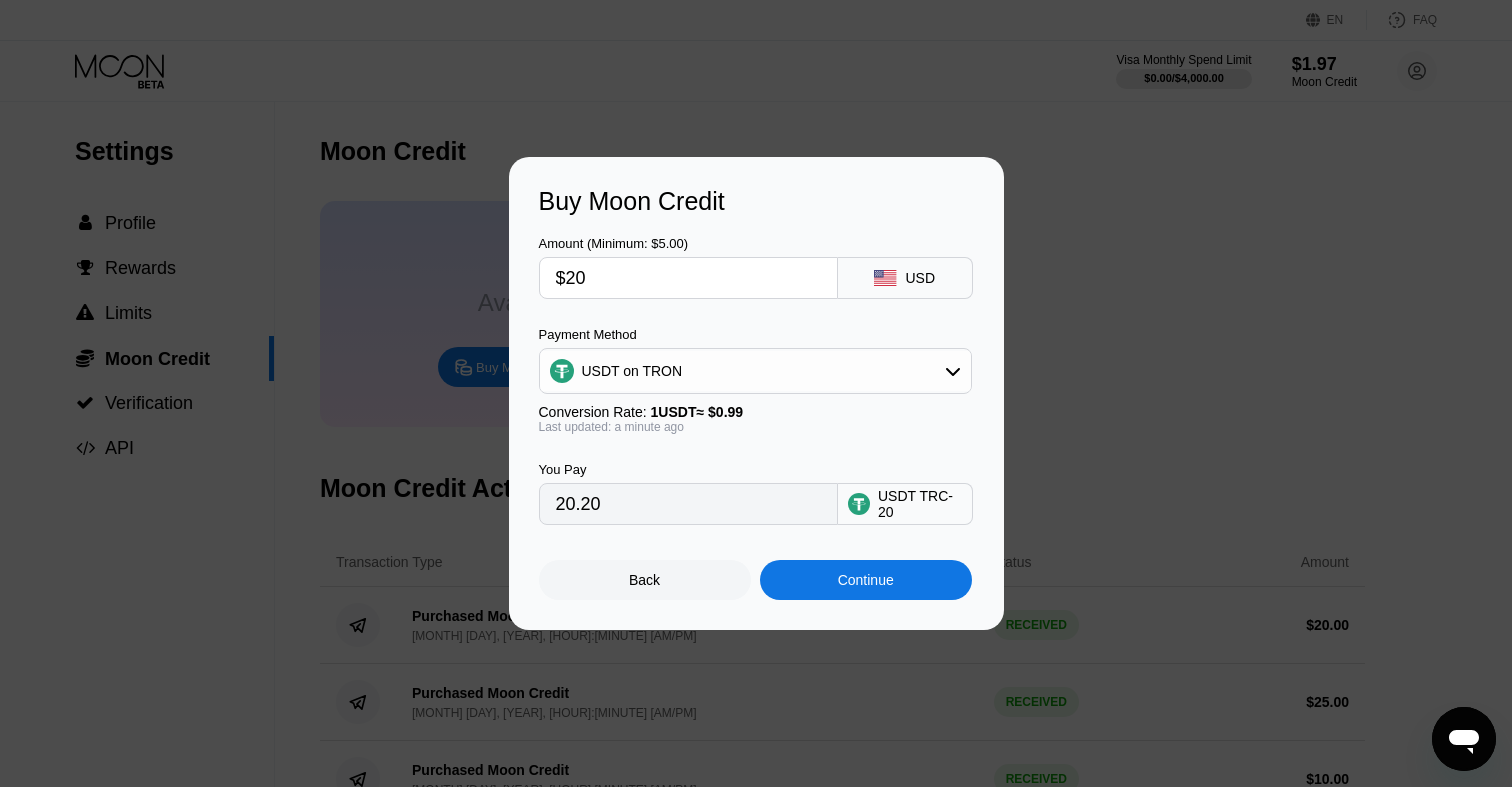 type on "$20" 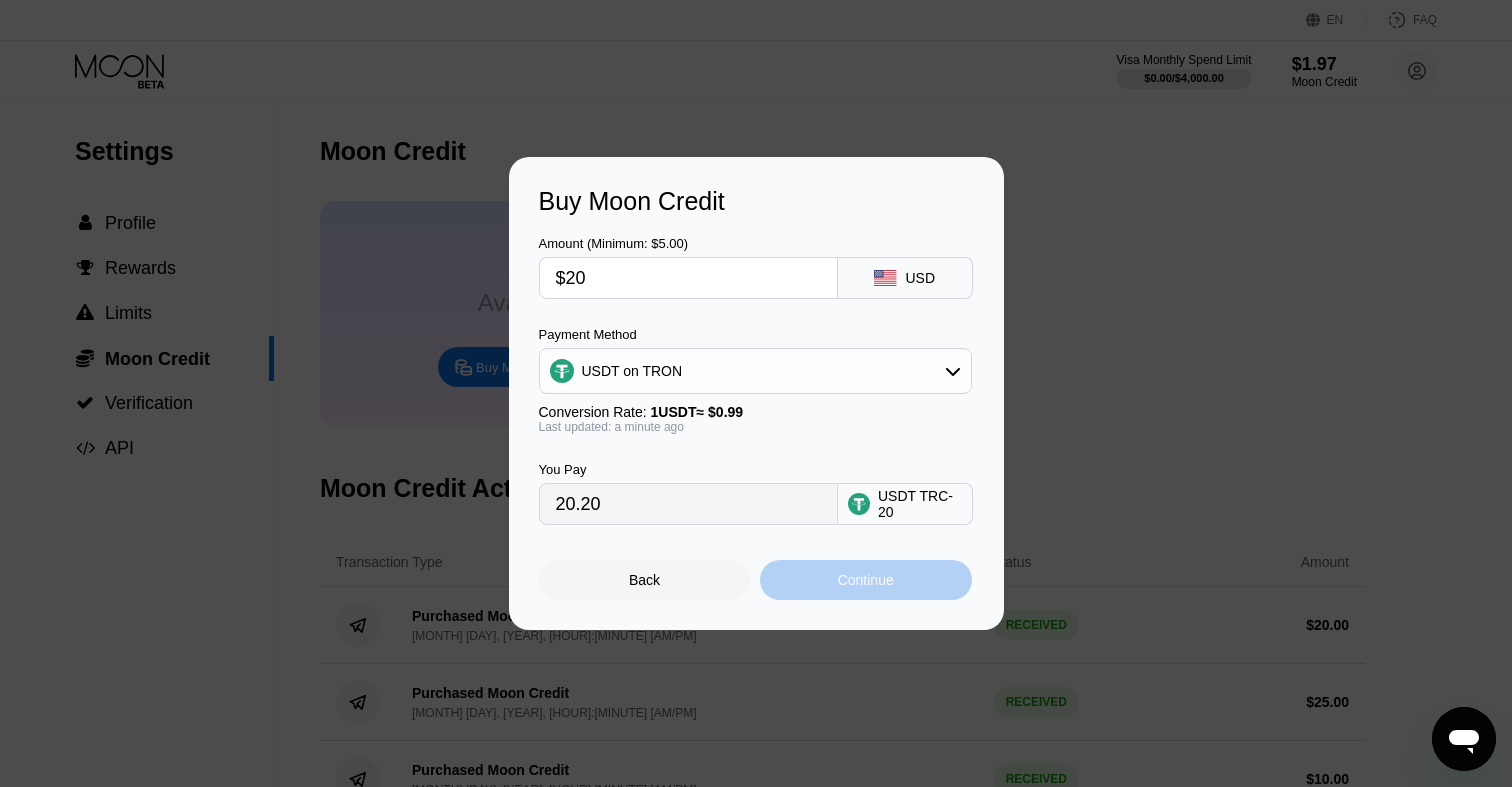 click on "Continue" at bounding box center [866, 580] 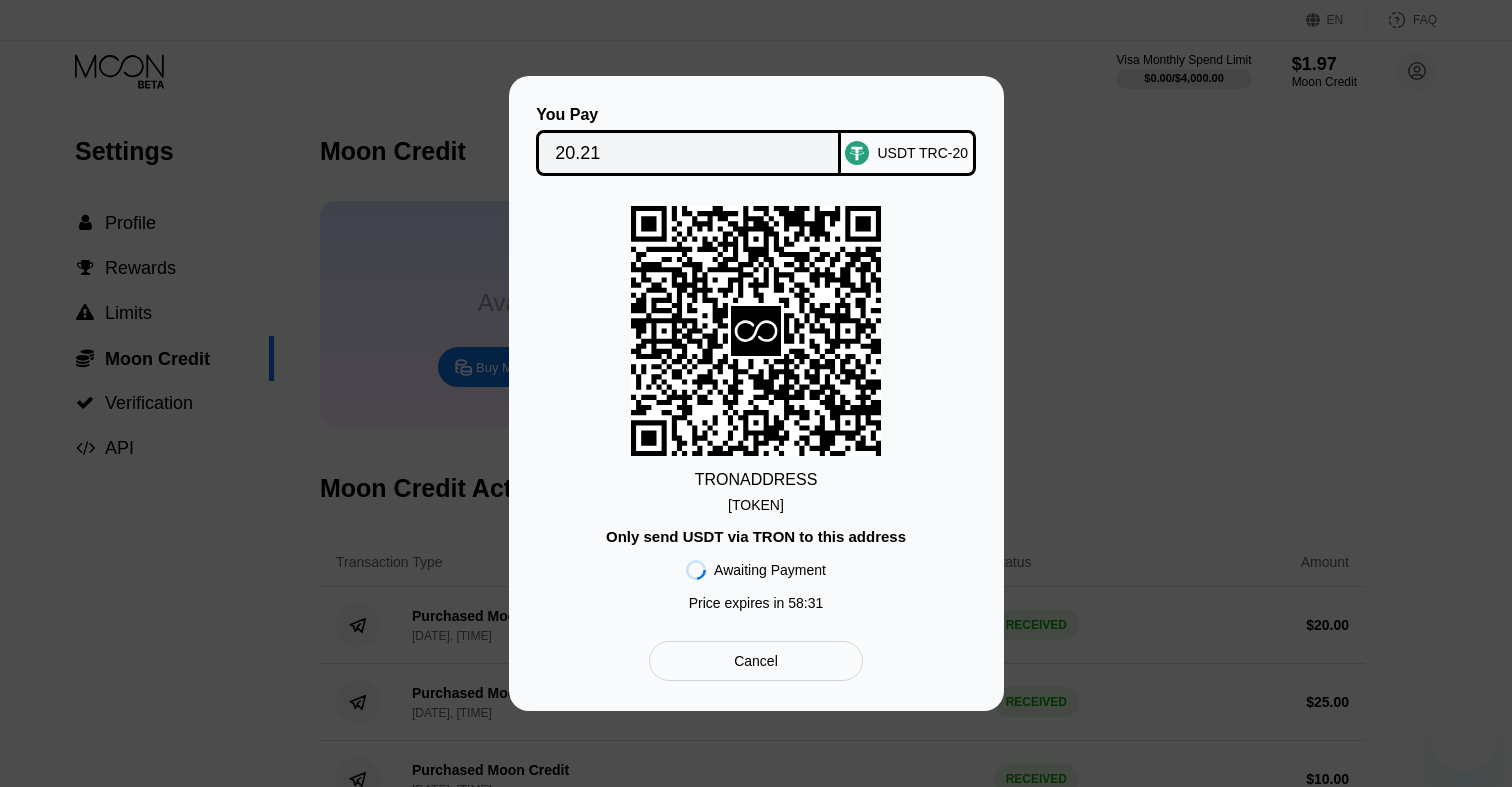 scroll, scrollTop: 0, scrollLeft: 0, axis: both 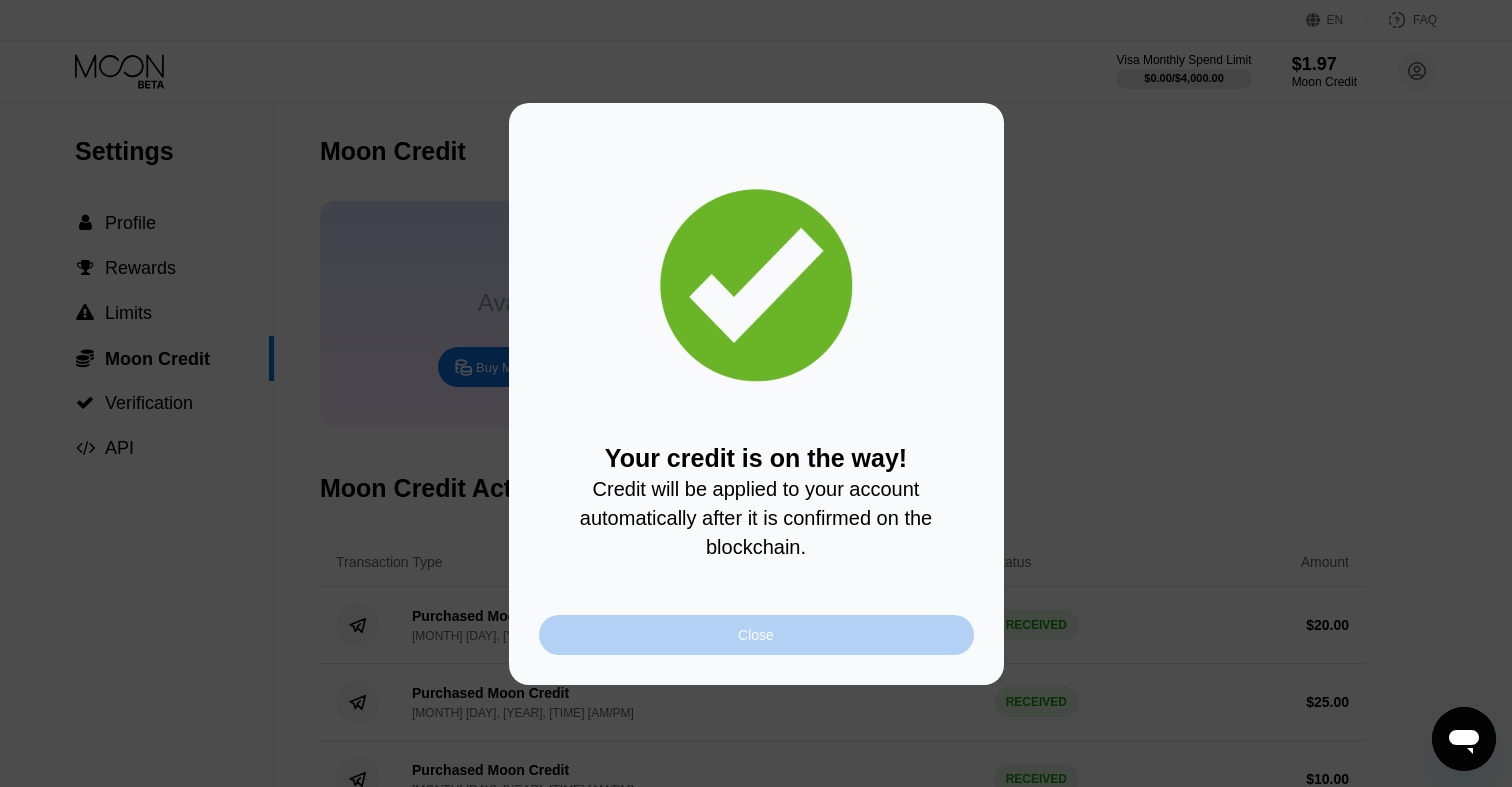 click on "Close" at bounding box center (756, 635) 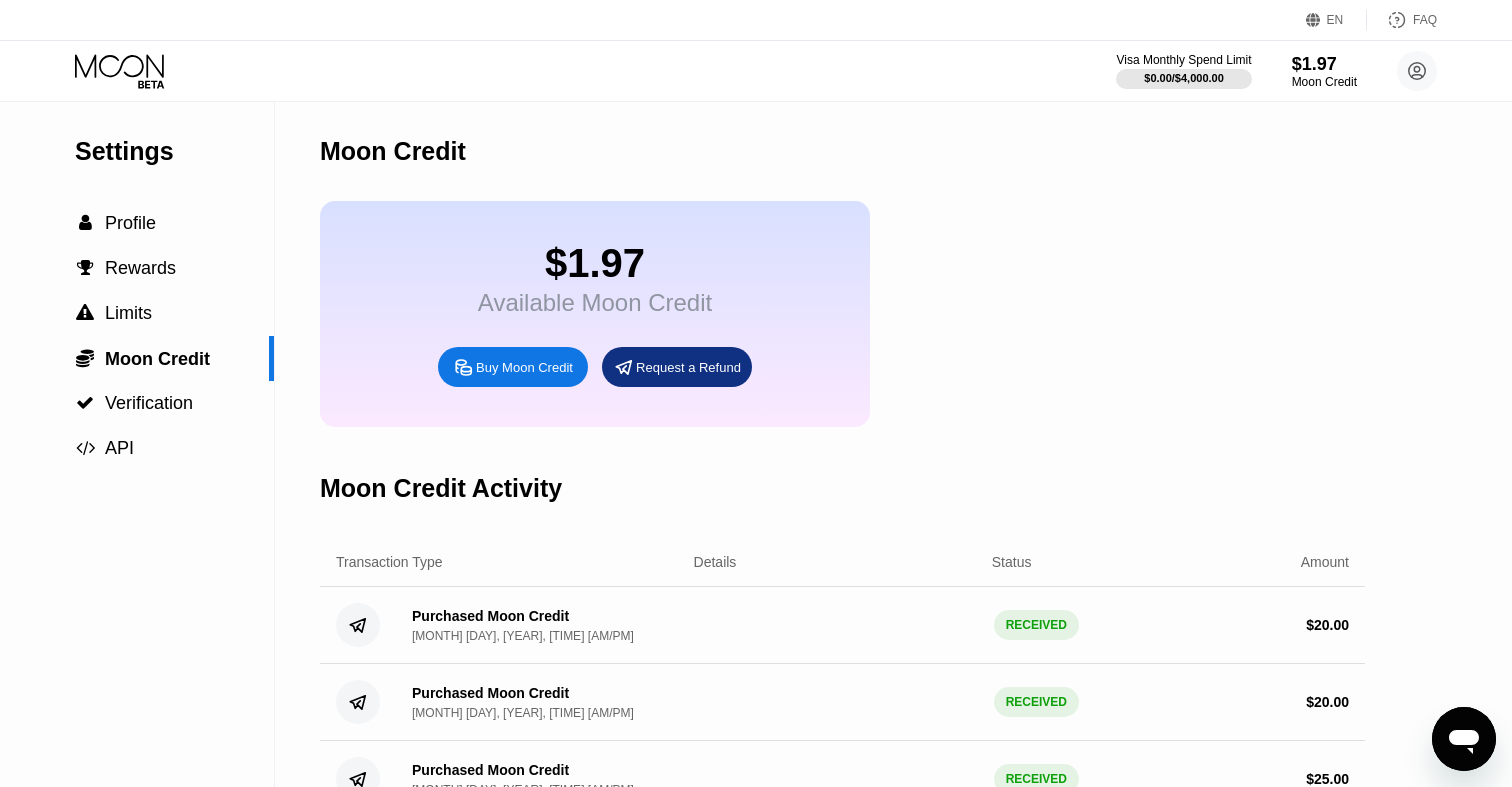 click 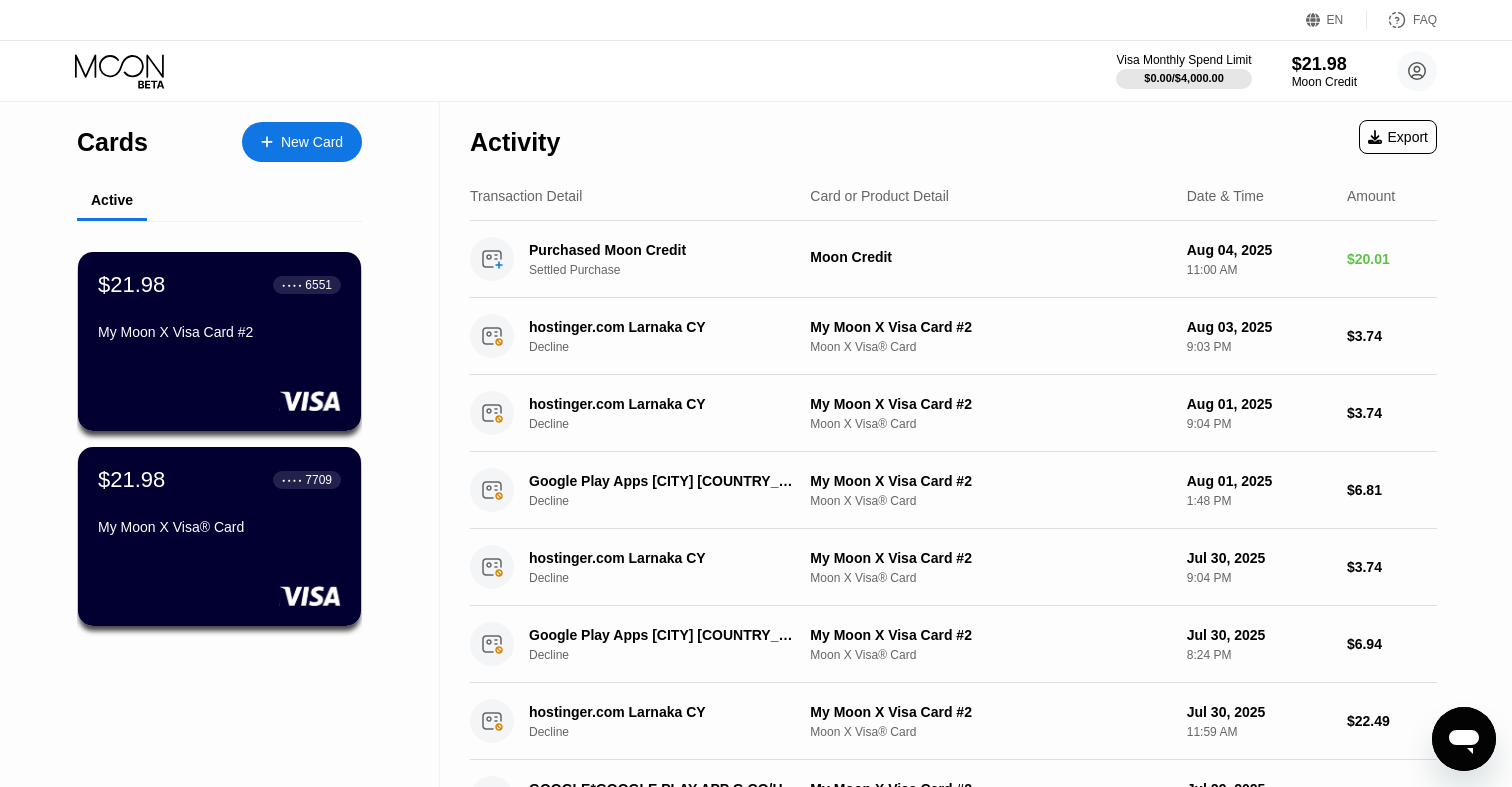 click 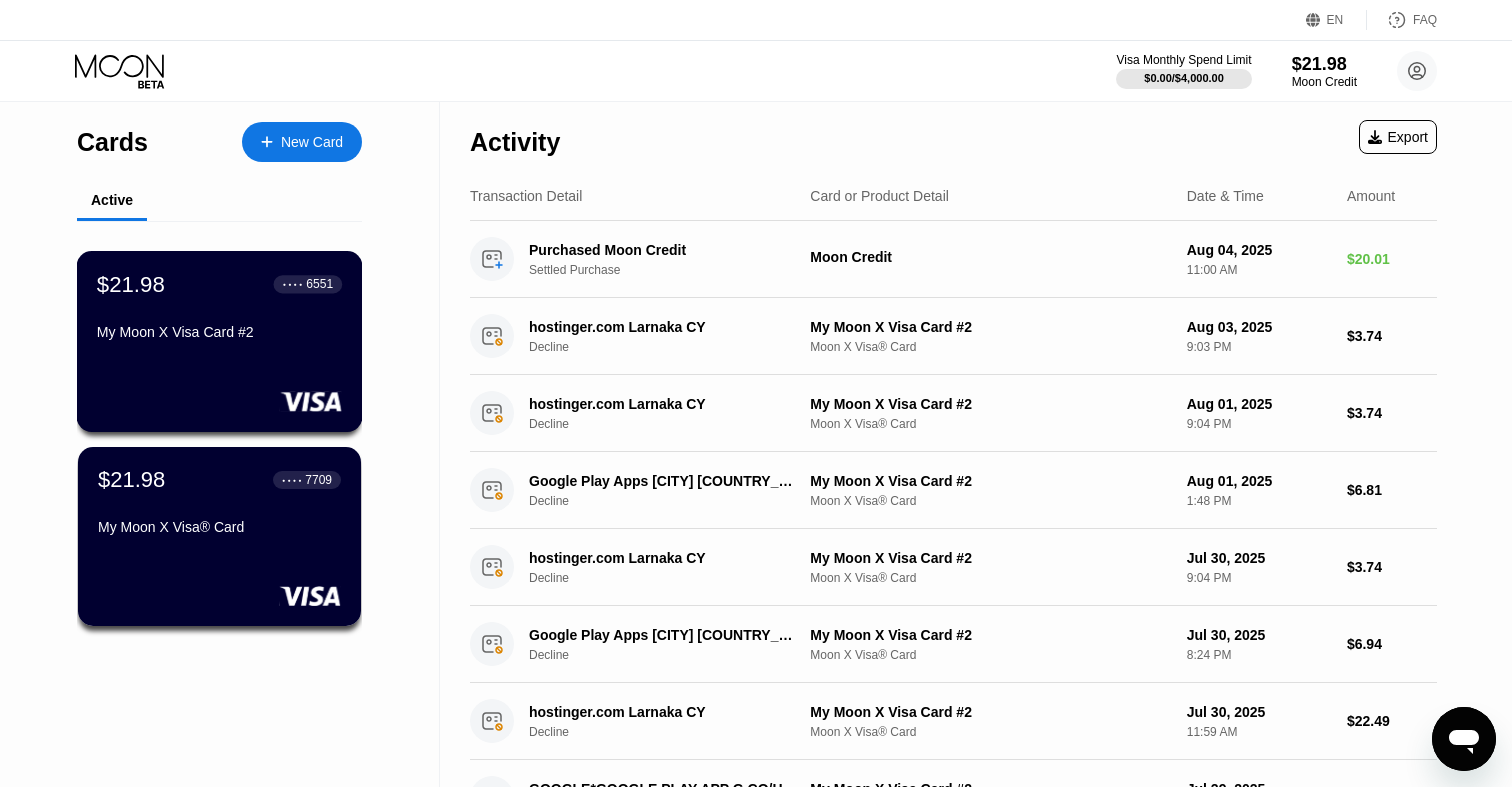 click on "My Moon X Visa Card #2" at bounding box center (219, 332) 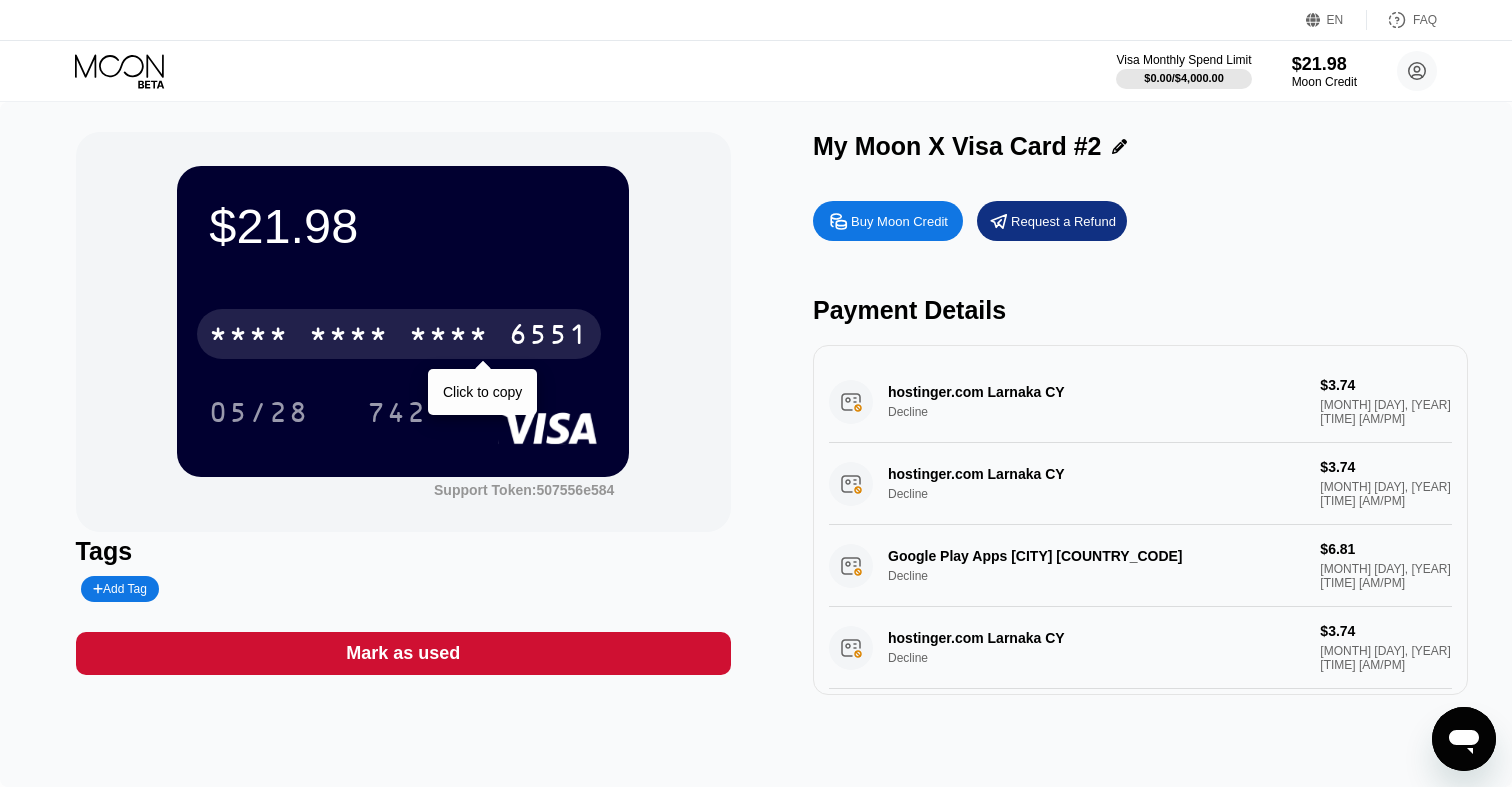 click on "* * * *" at bounding box center [449, 337] 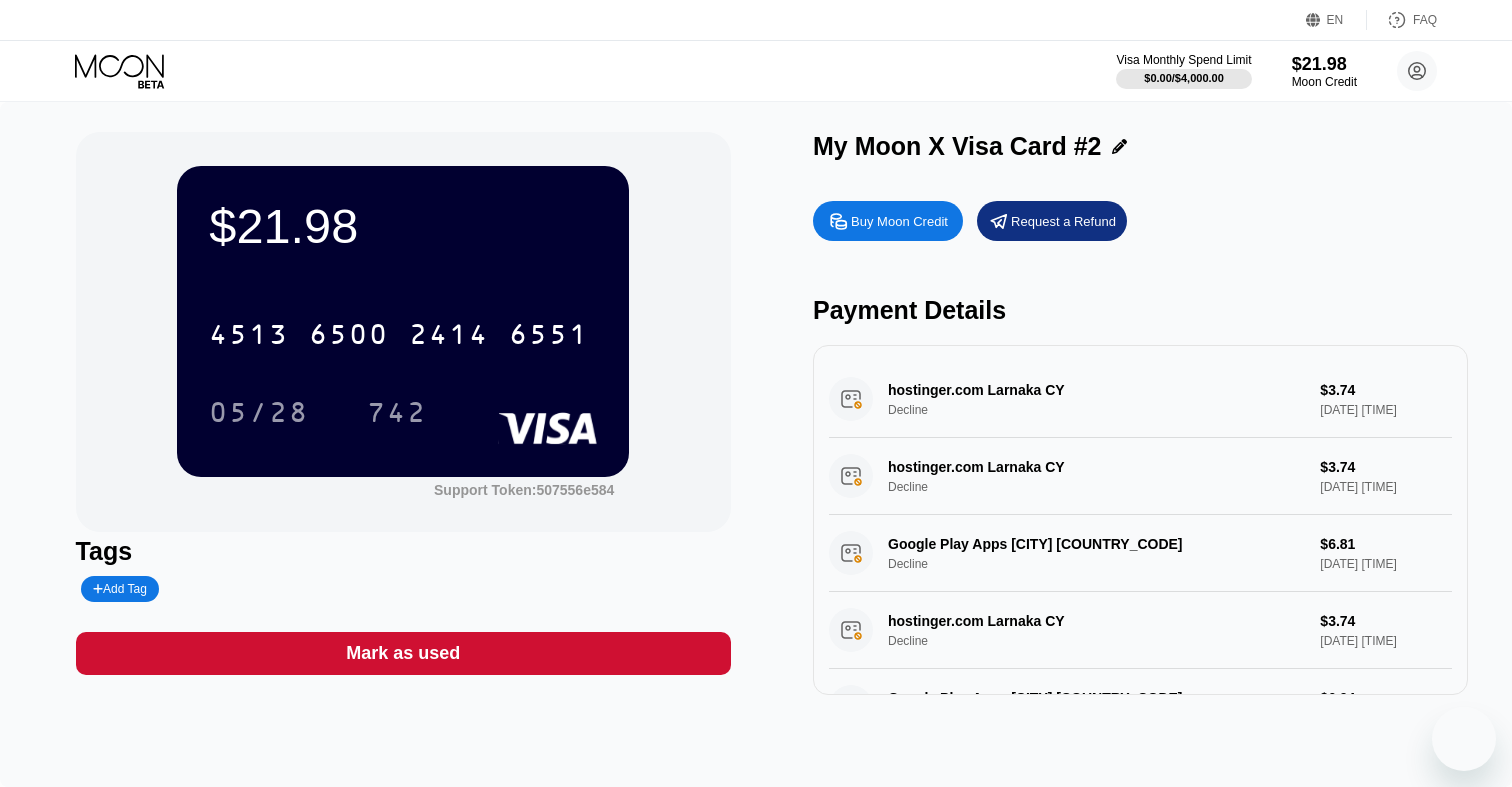 scroll, scrollTop: 0, scrollLeft: 0, axis: both 